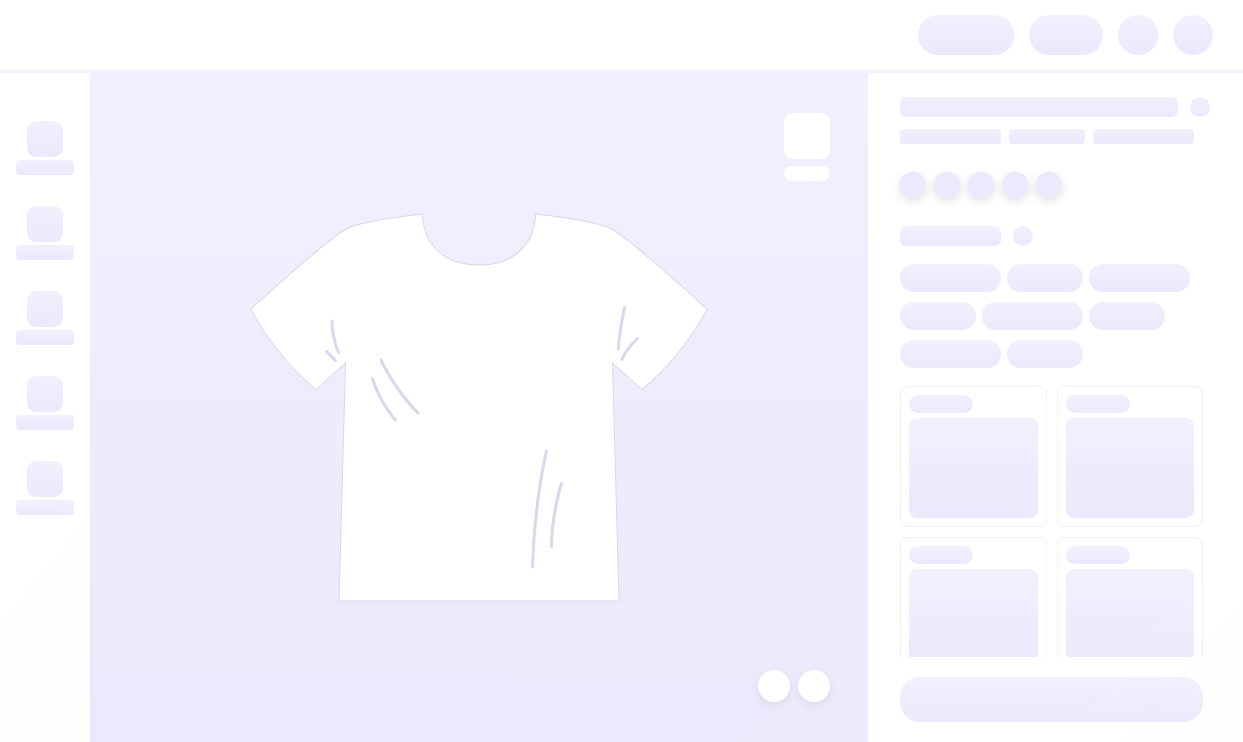scroll, scrollTop: 0, scrollLeft: 0, axis: both 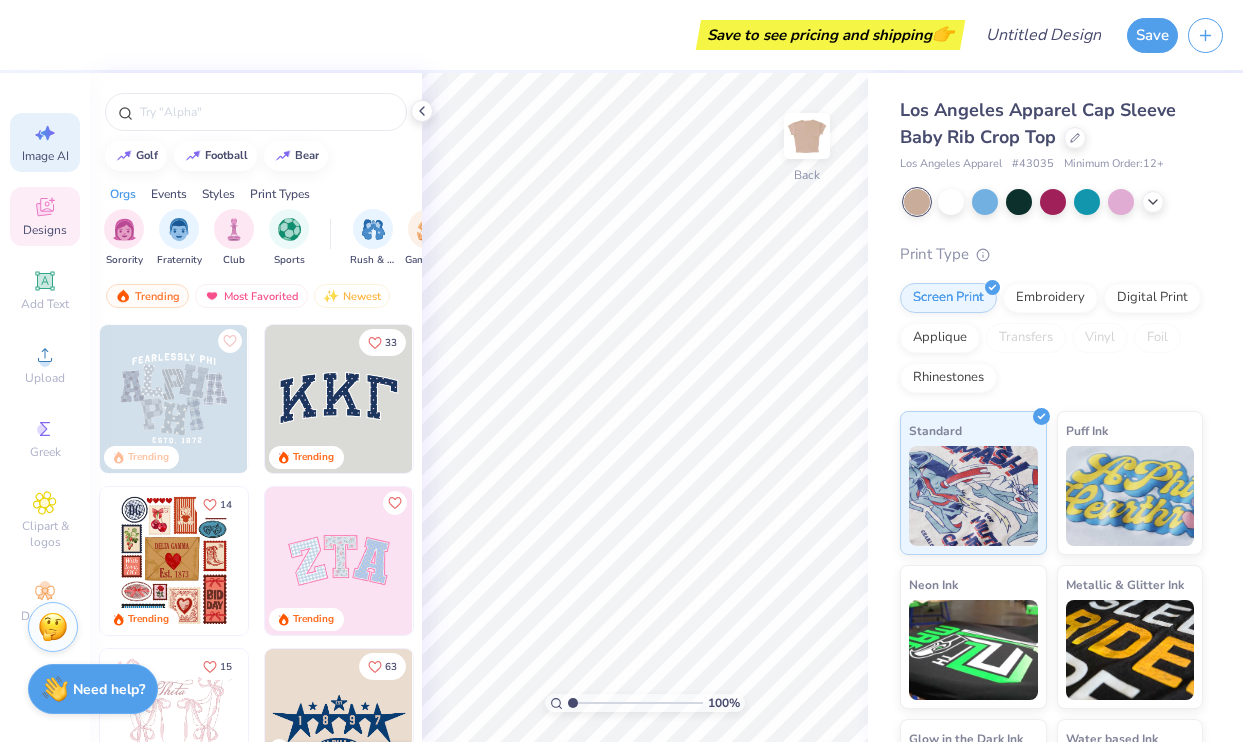click 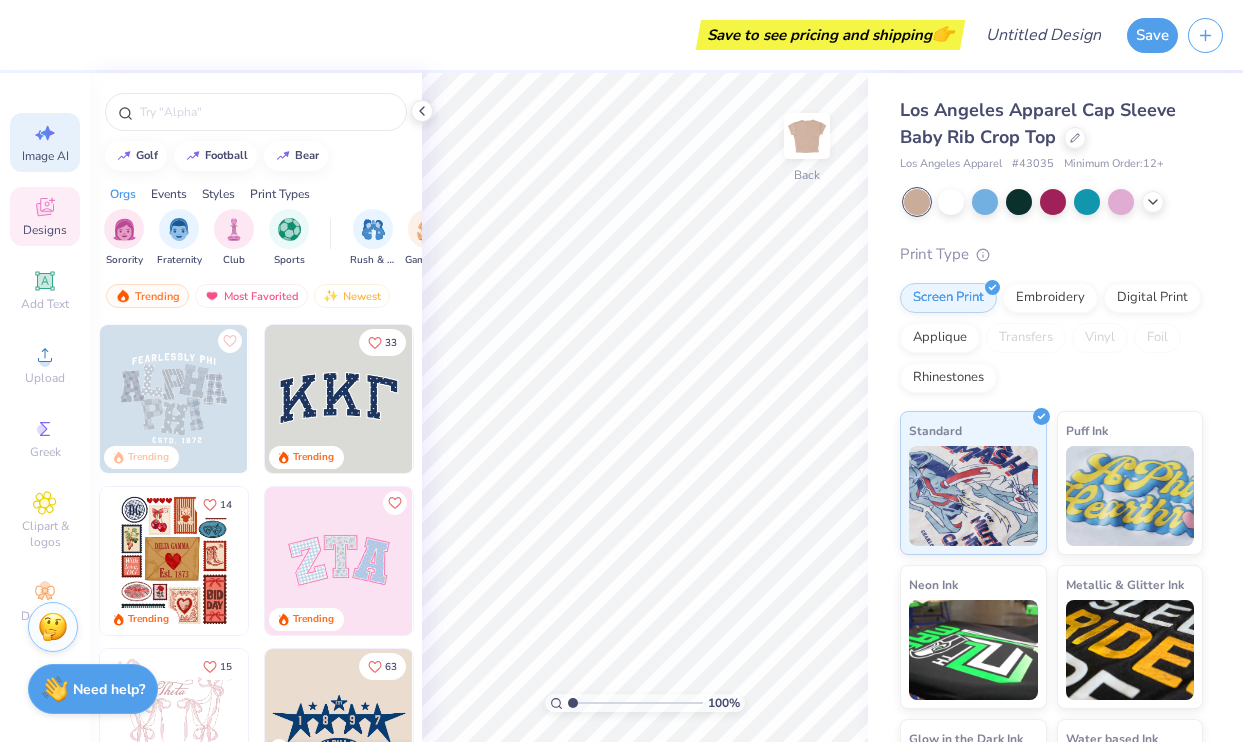 select on "4" 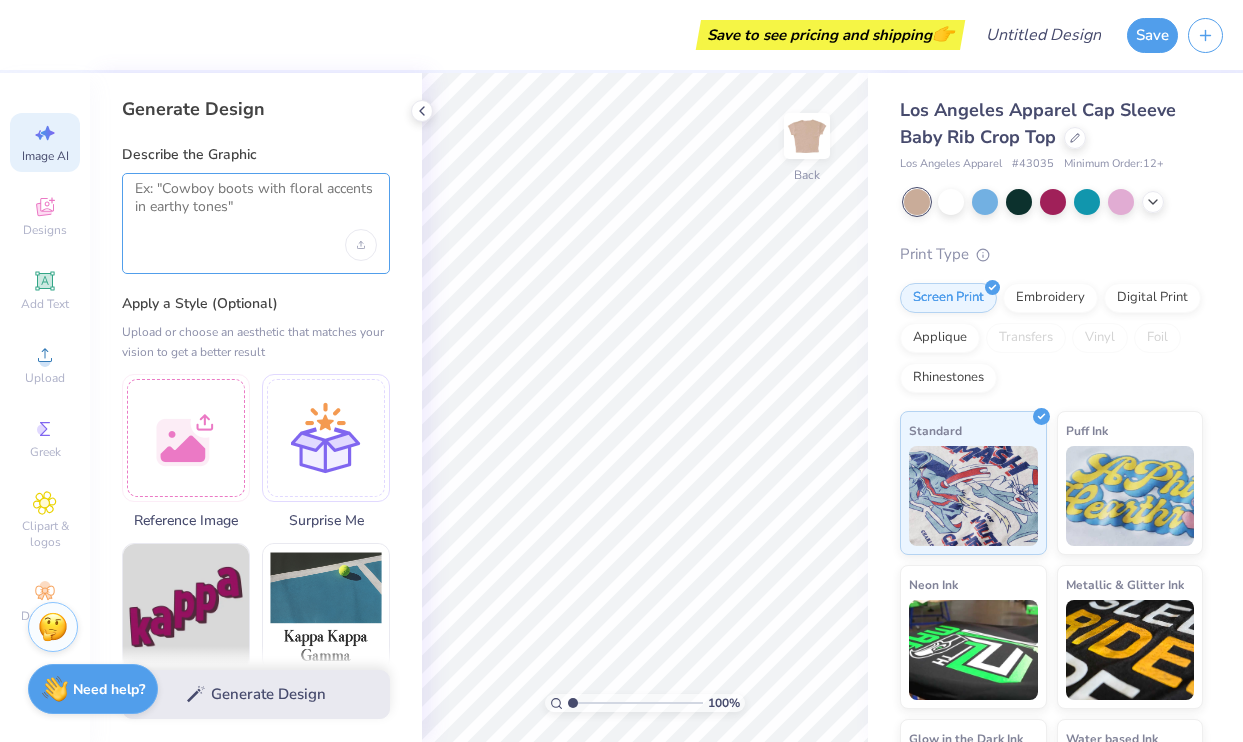 click at bounding box center [256, 205] 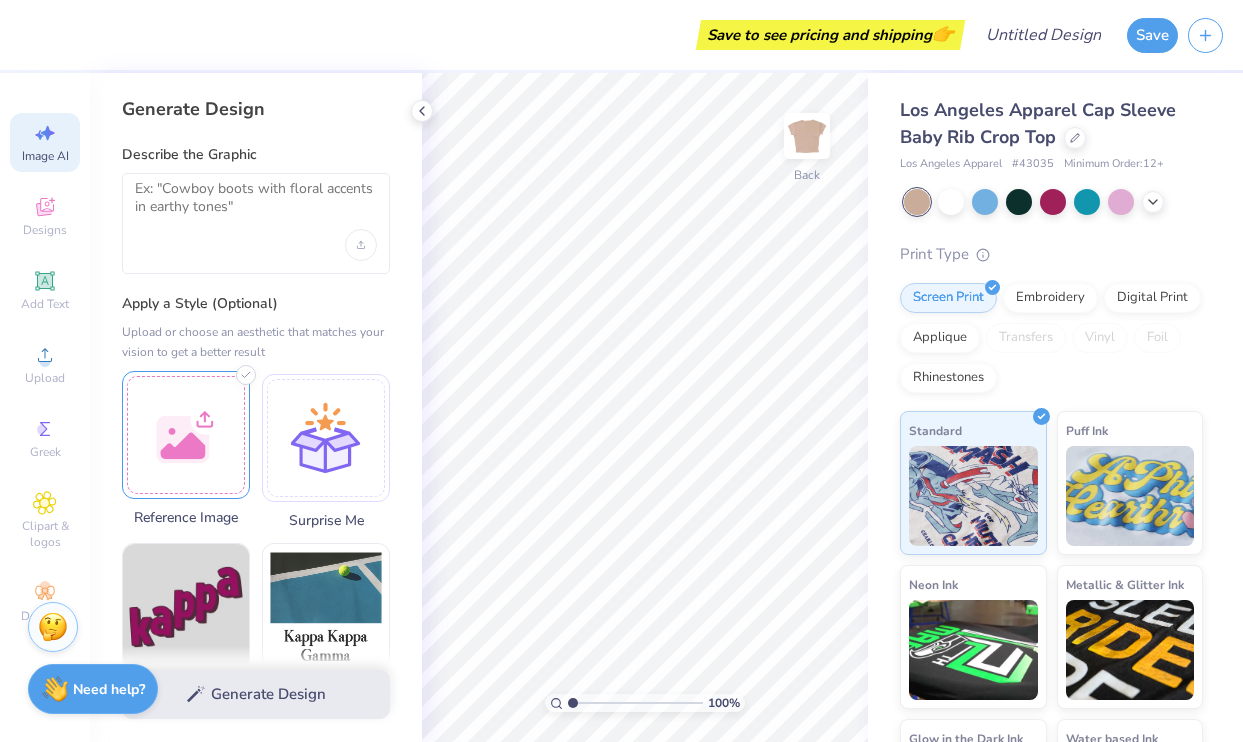 click at bounding box center [186, 435] 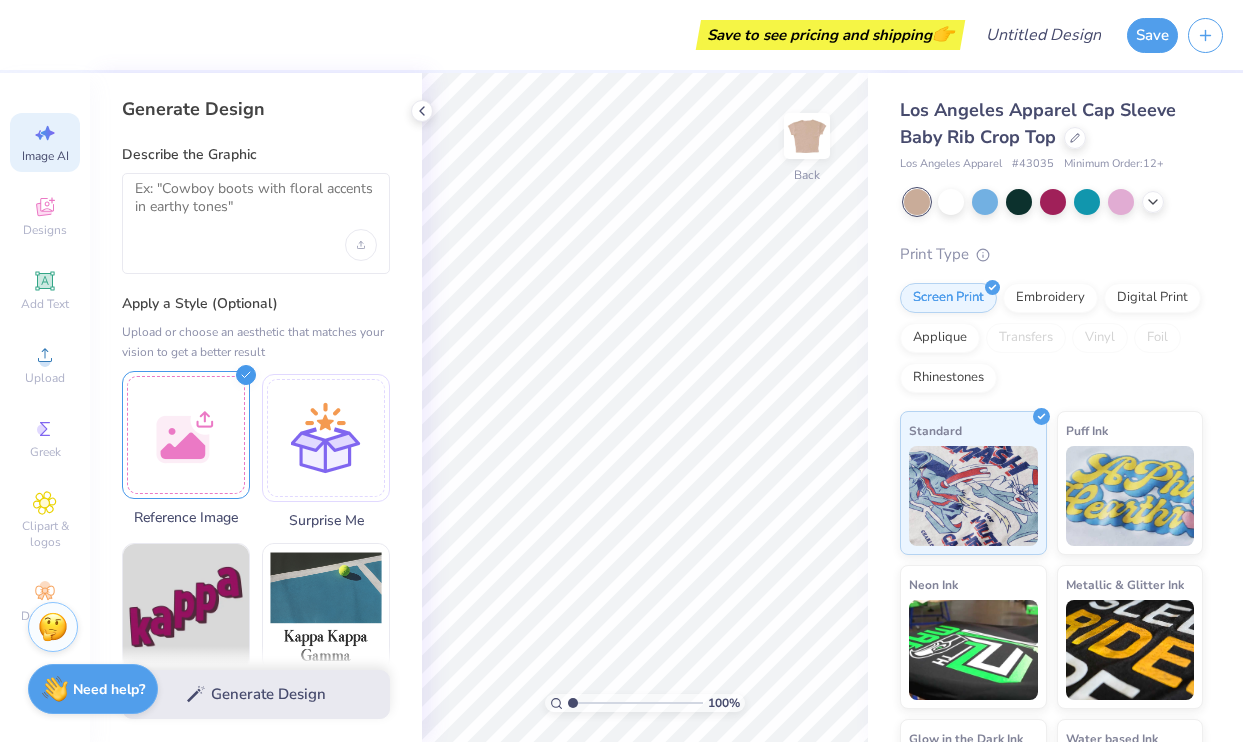 click at bounding box center [186, 435] 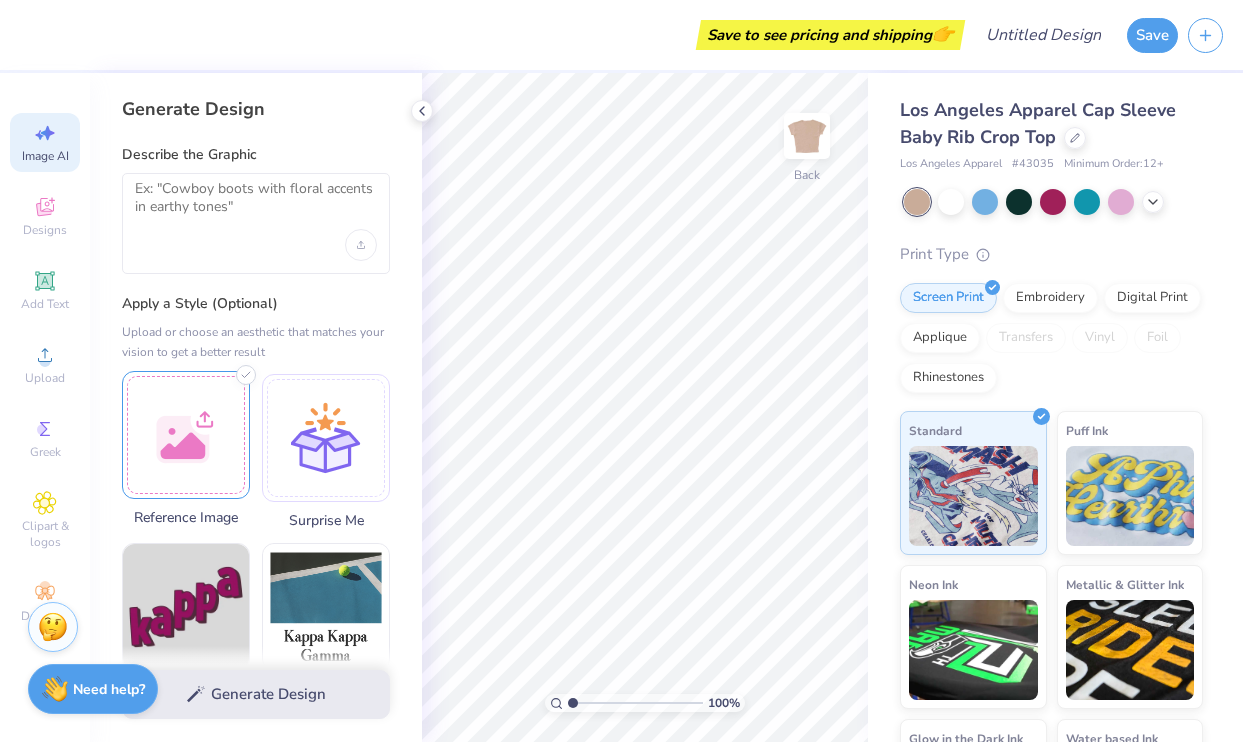 click at bounding box center [186, 435] 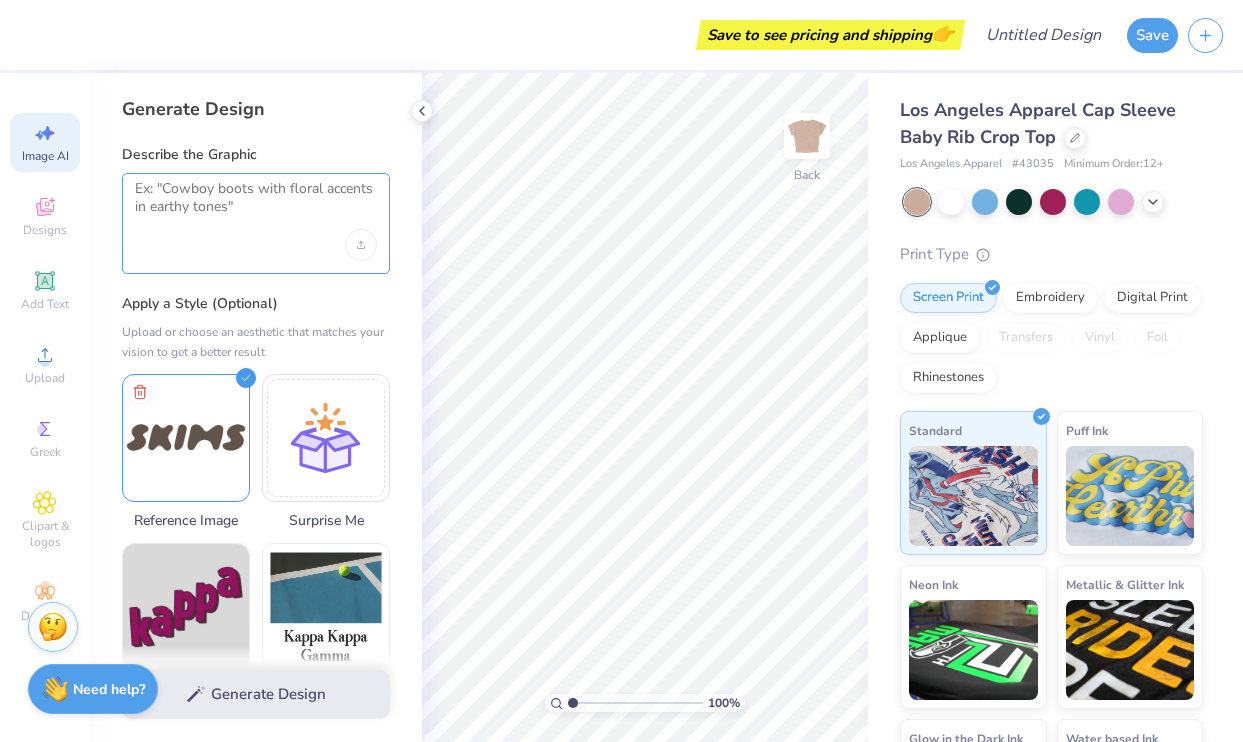 click at bounding box center (256, 205) 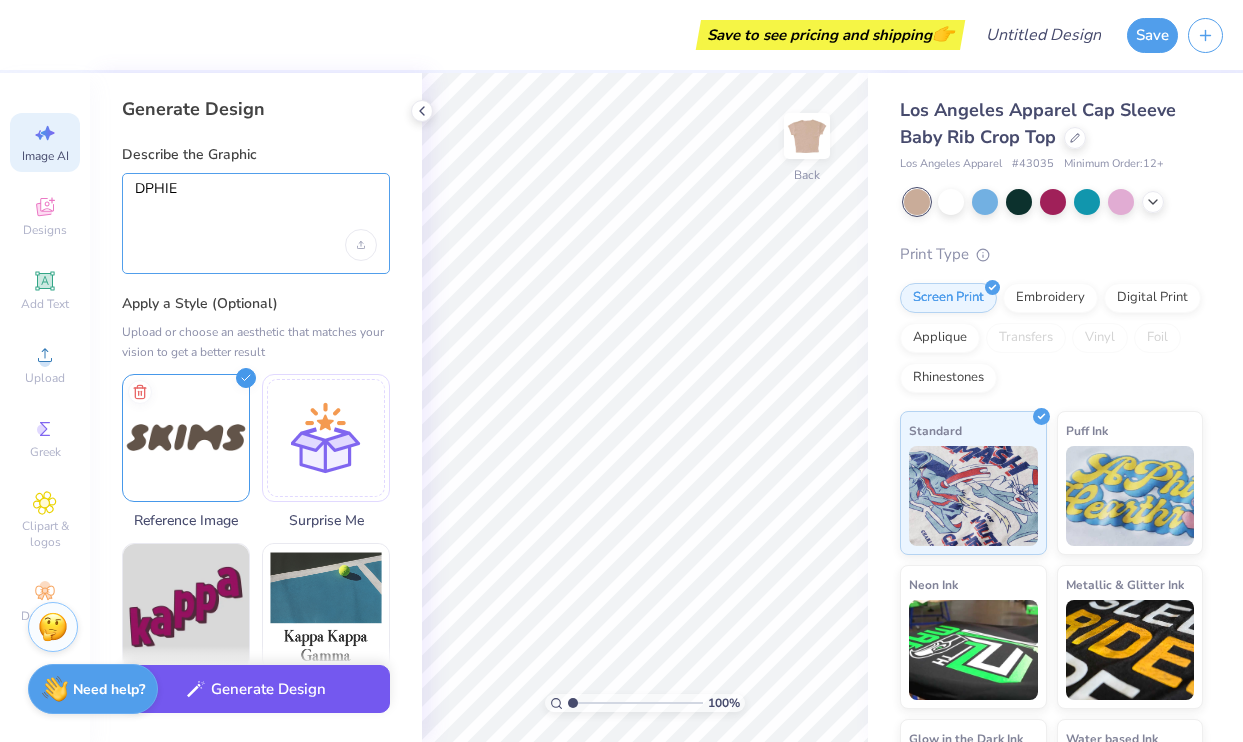 type on "DPHIE" 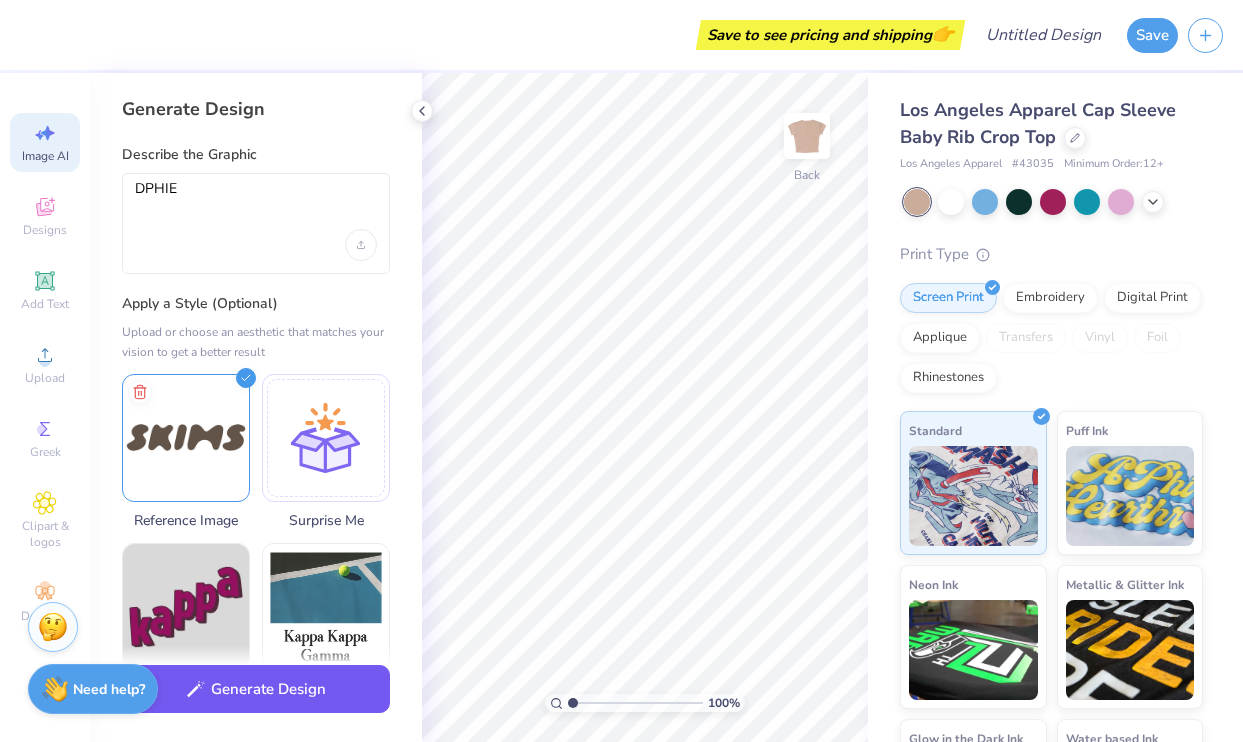 click on "Generate Design" at bounding box center (256, 689) 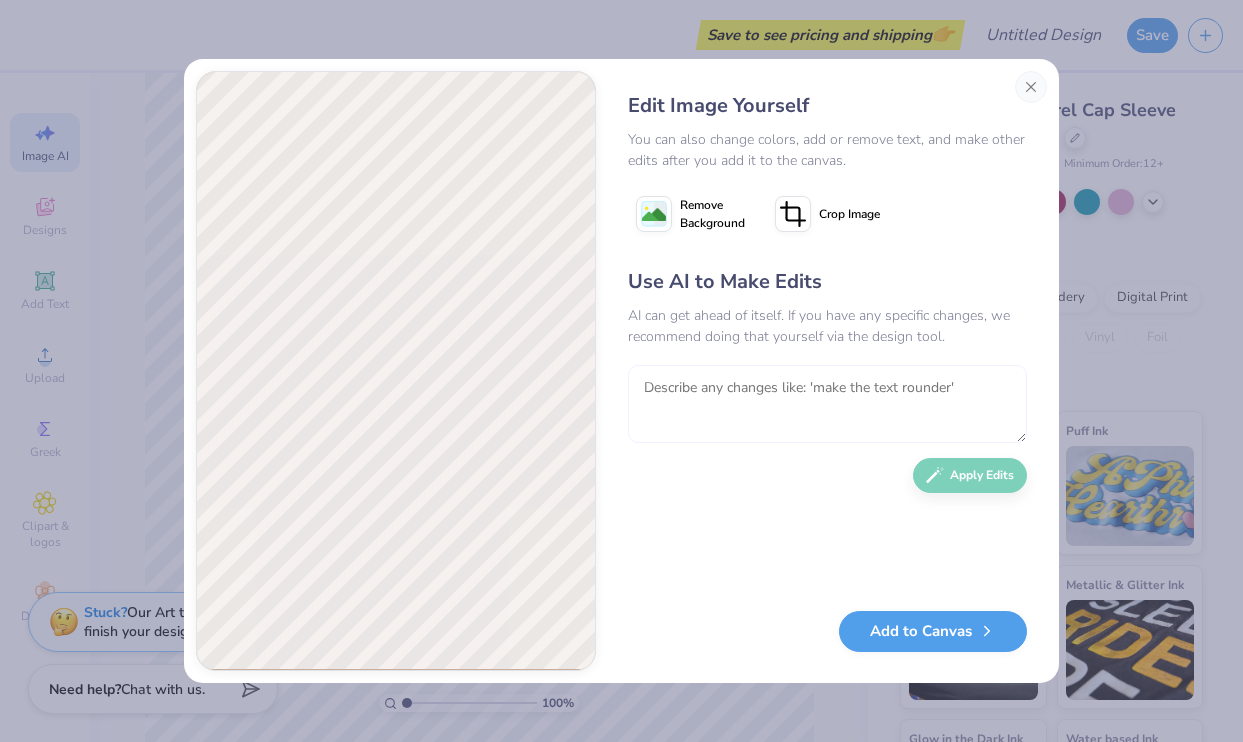 click at bounding box center (827, 404) 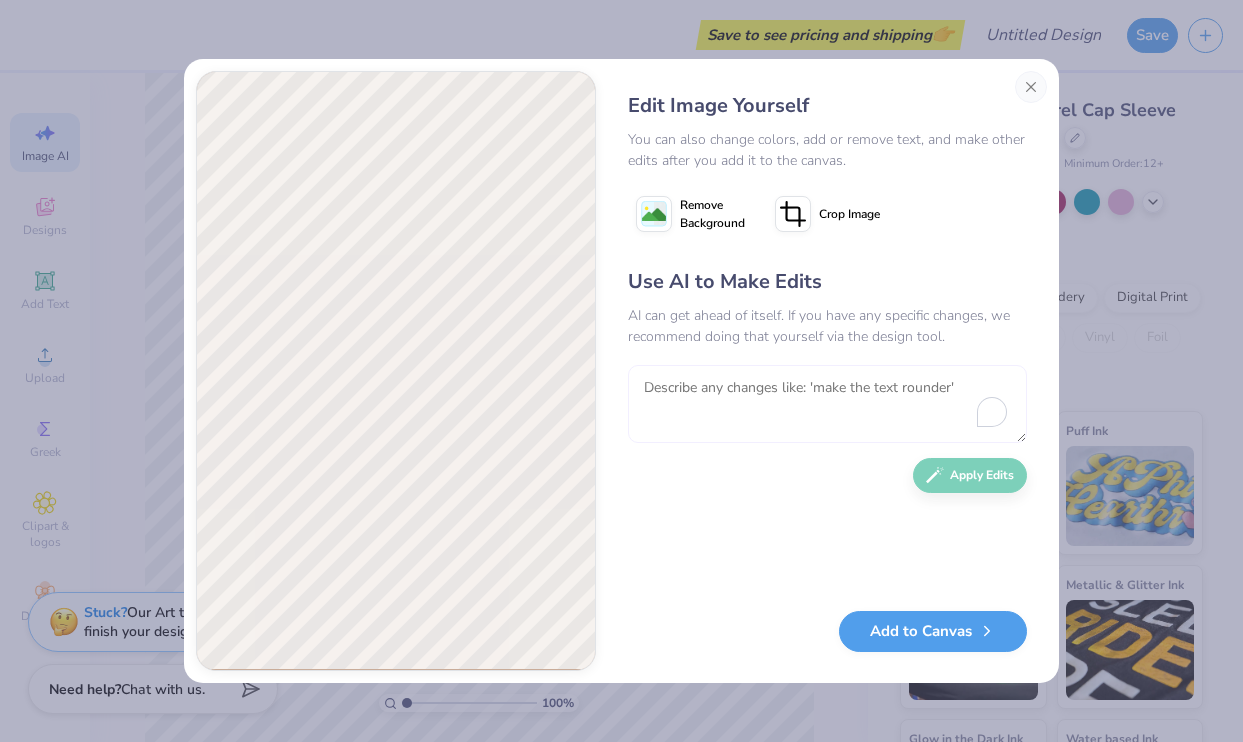 click at bounding box center (827, 404) 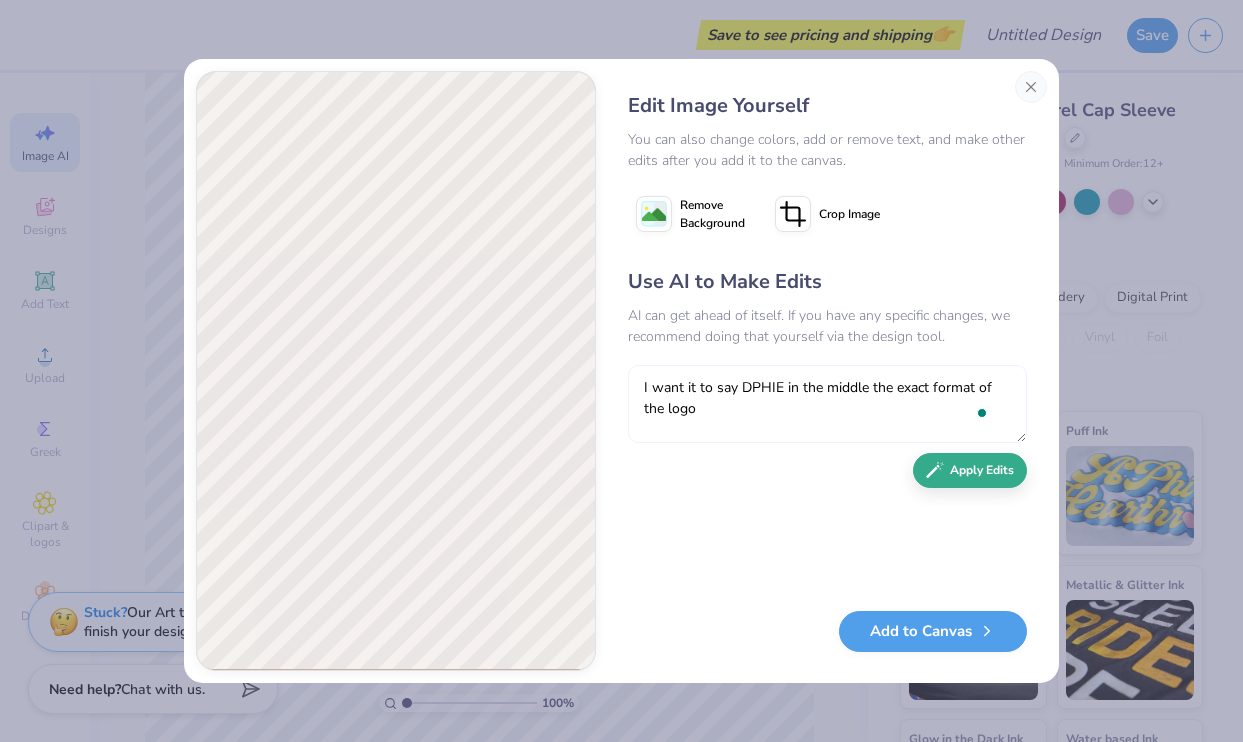 type on "I want it to say DPHIE in the middle the exact format of the logo" 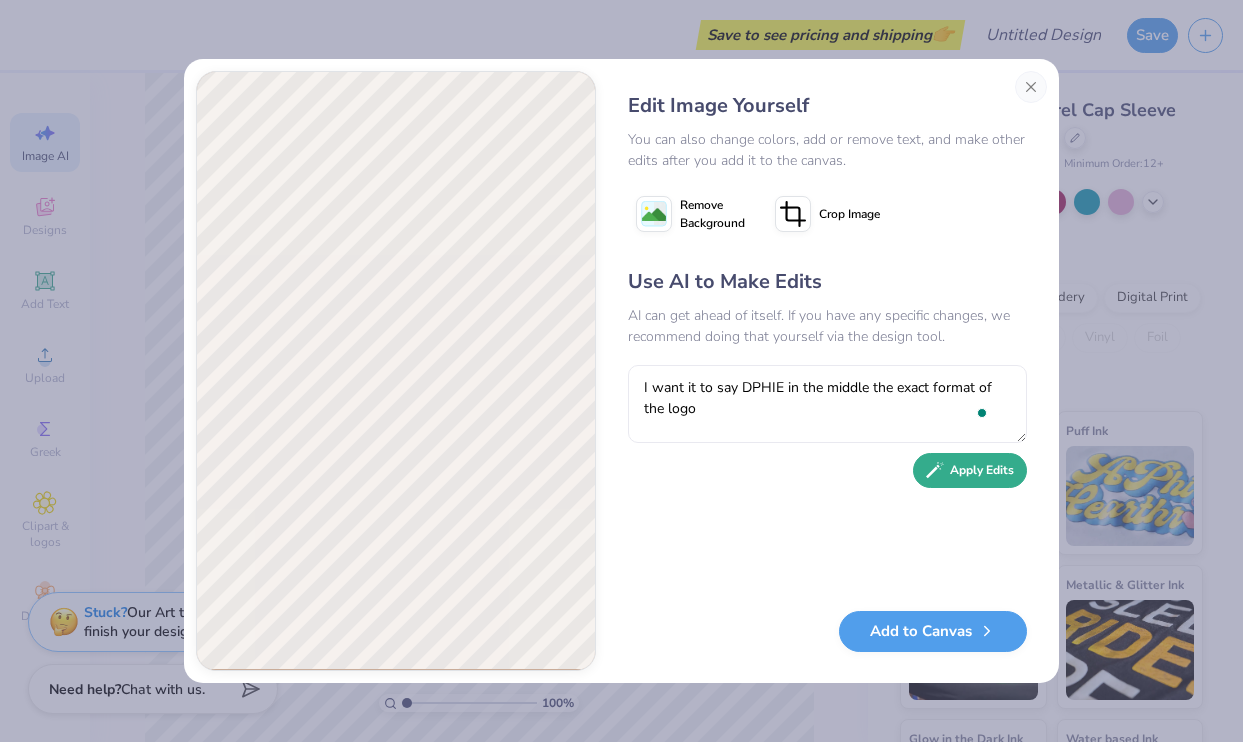 click on "Apply Edits" at bounding box center [970, 470] 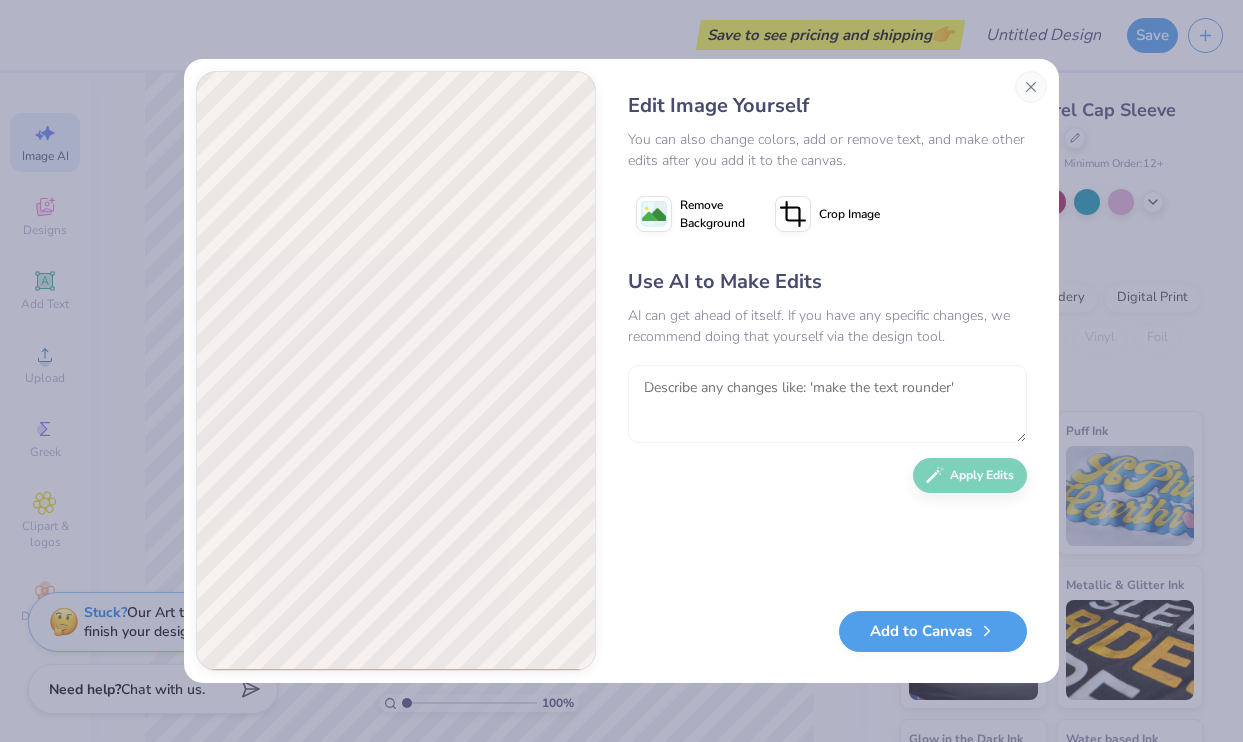 click at bounding box center [827, 404] 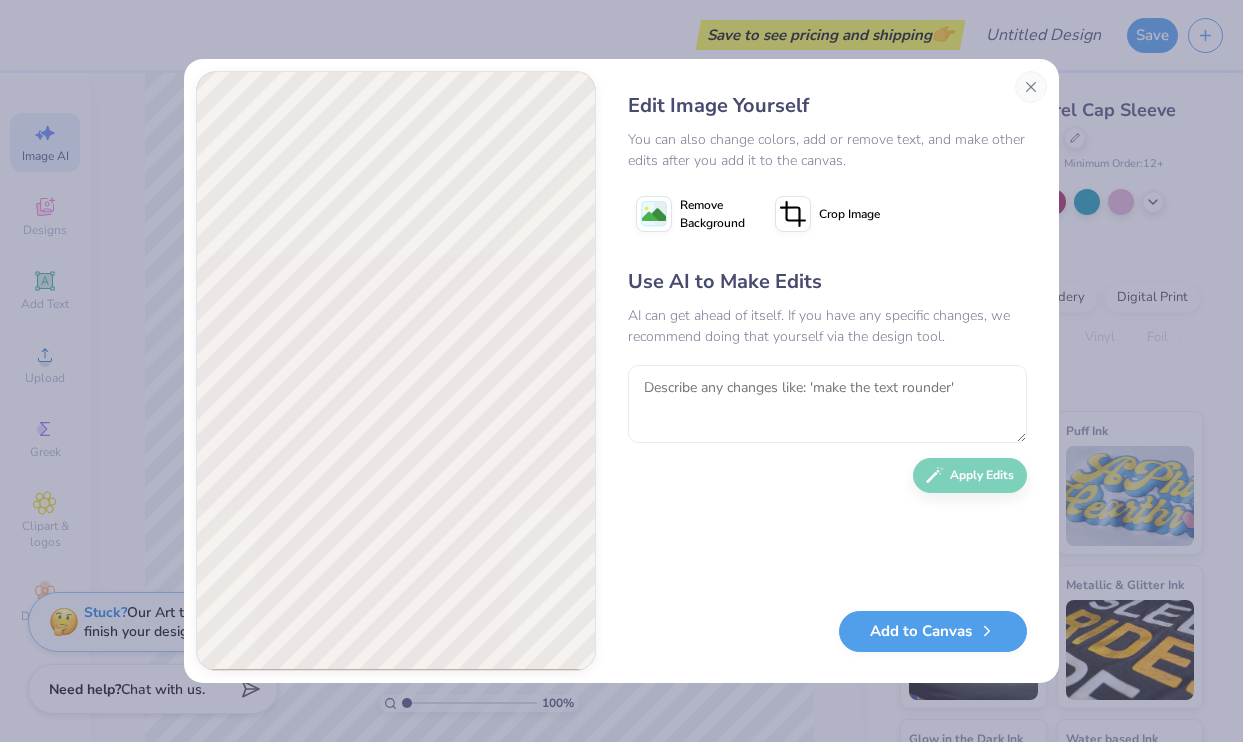 click 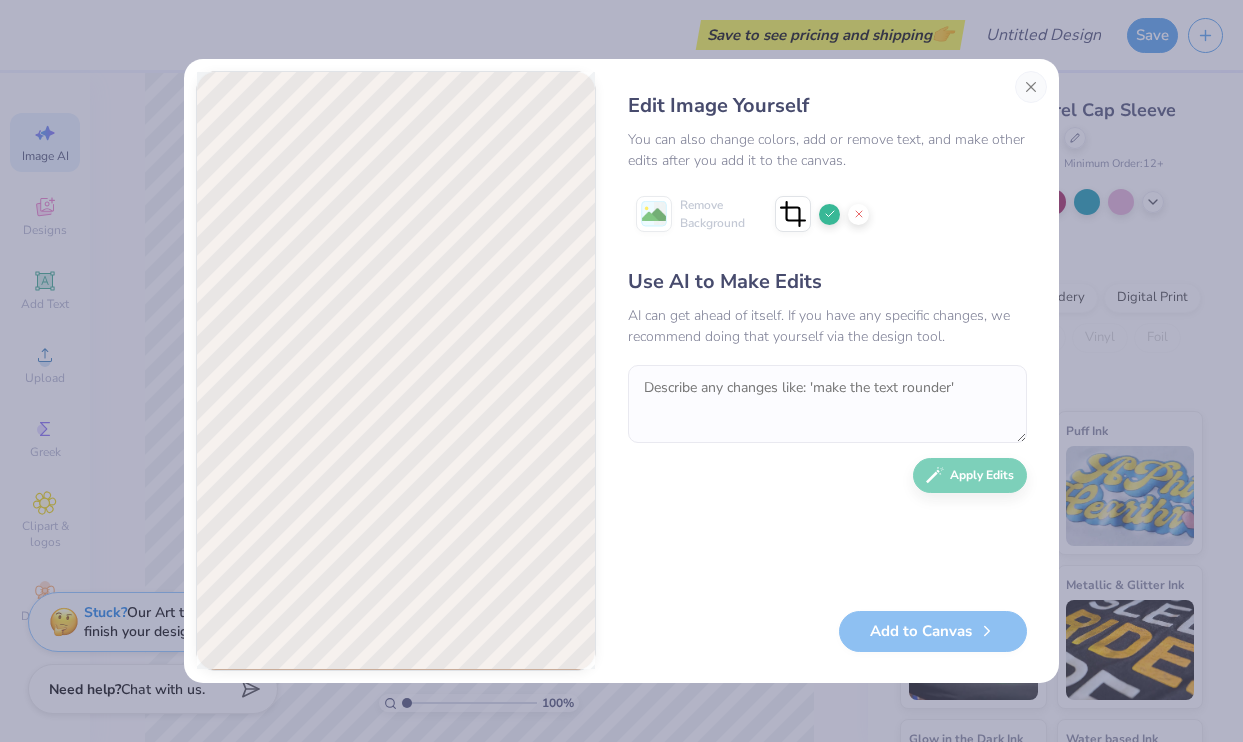 click on "Use AI to Make Edits AI can get ahead of itself. If you have any specific changes, we recommend doing that yourself via the design tool. Apply Edits" at bounding box center (827, 429) 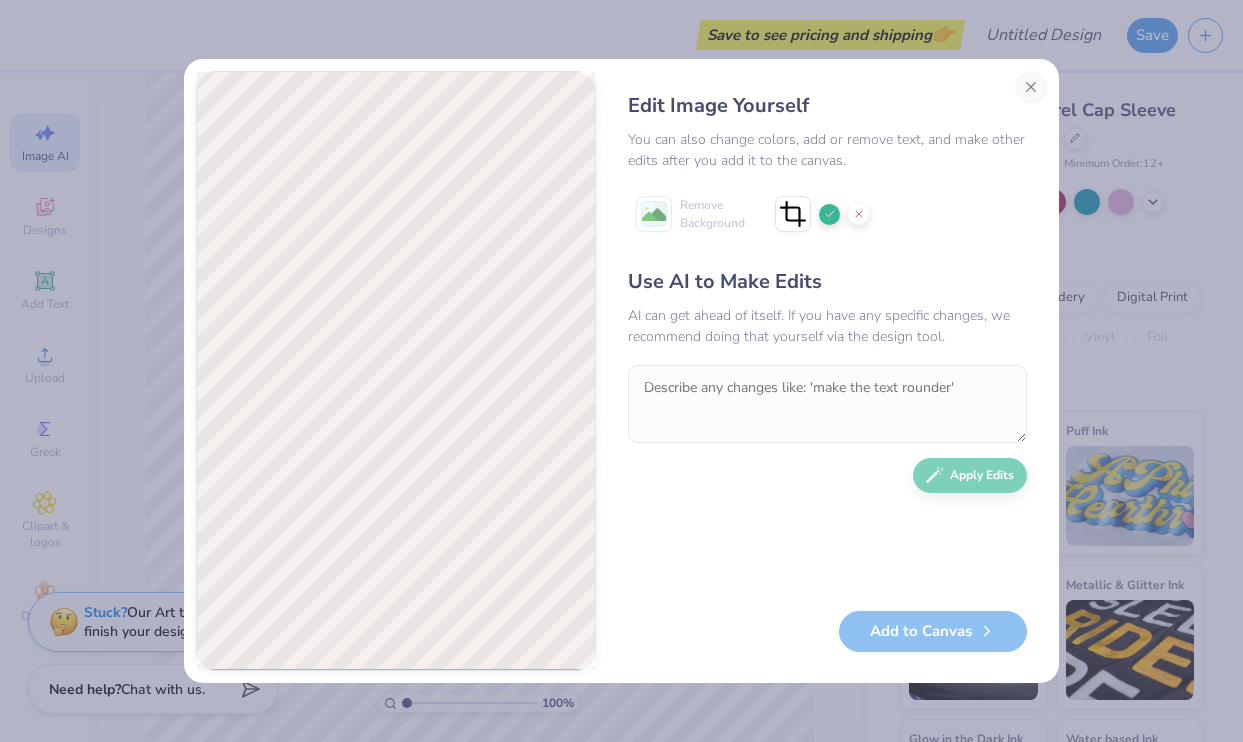click at bounding box center [858, 214] 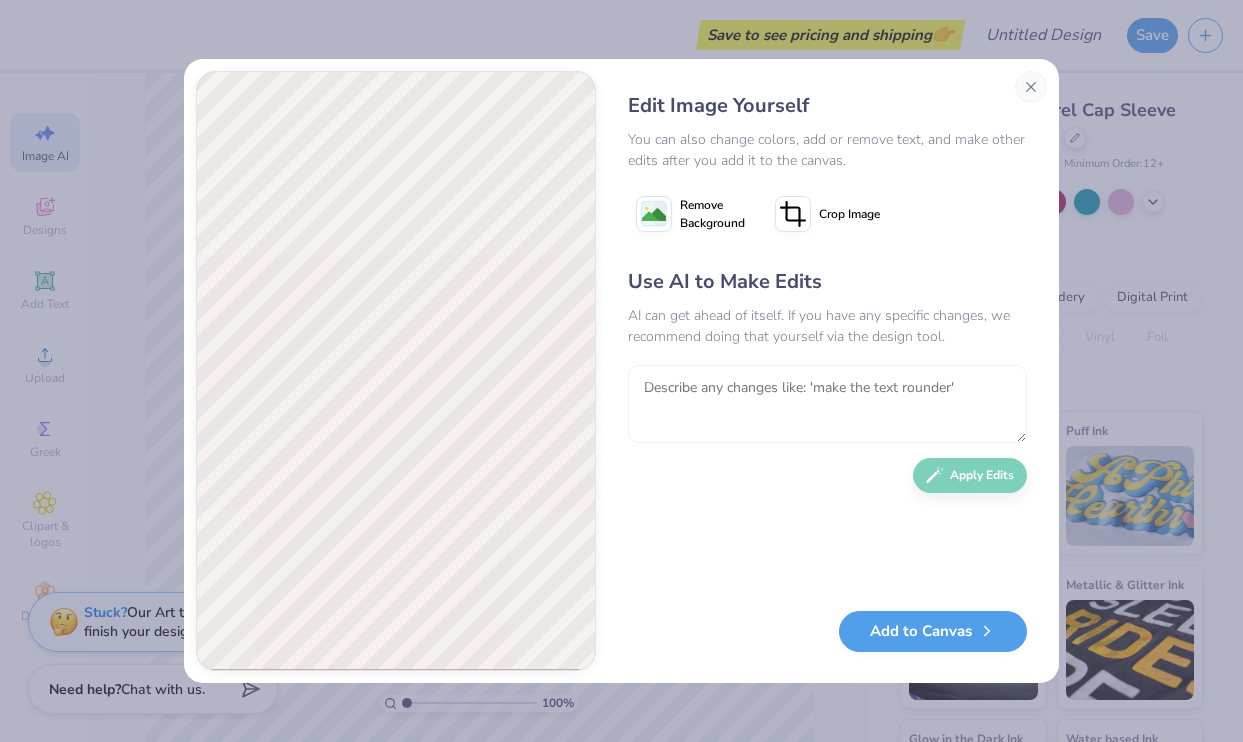 click at bounding box center [827, 404] 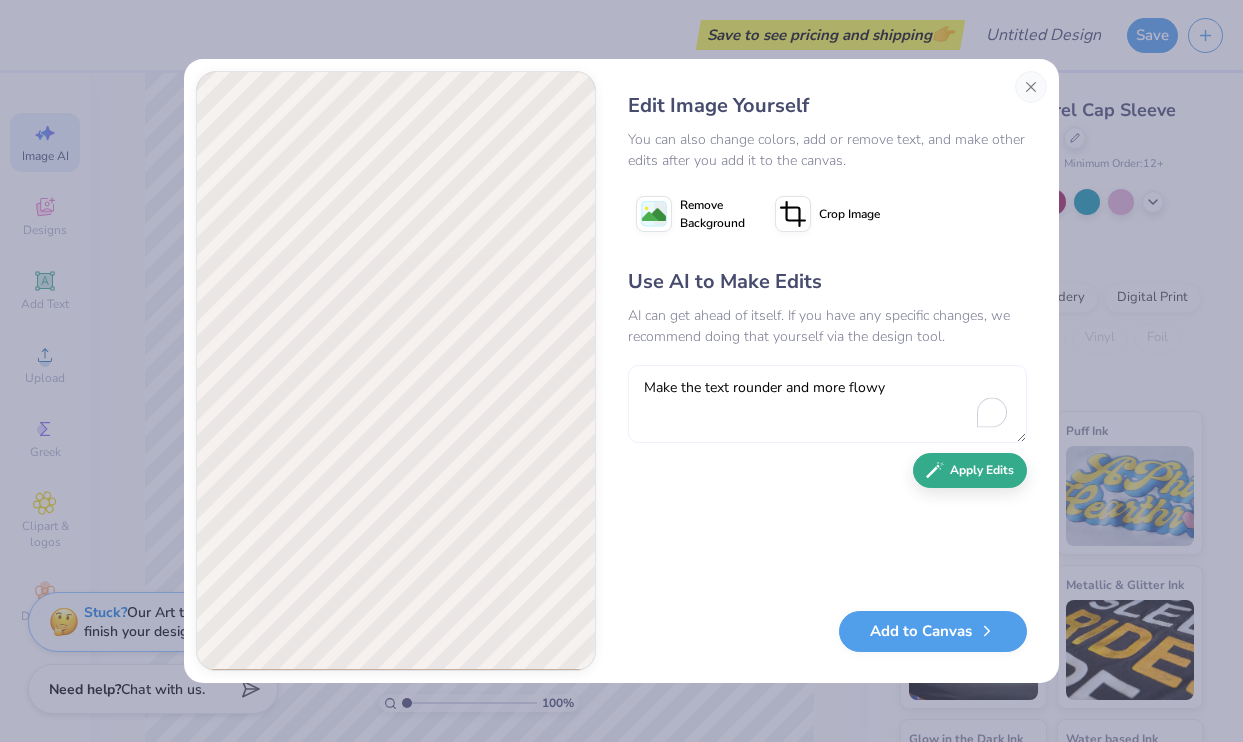 type on "Make the text rounder and more flowy" 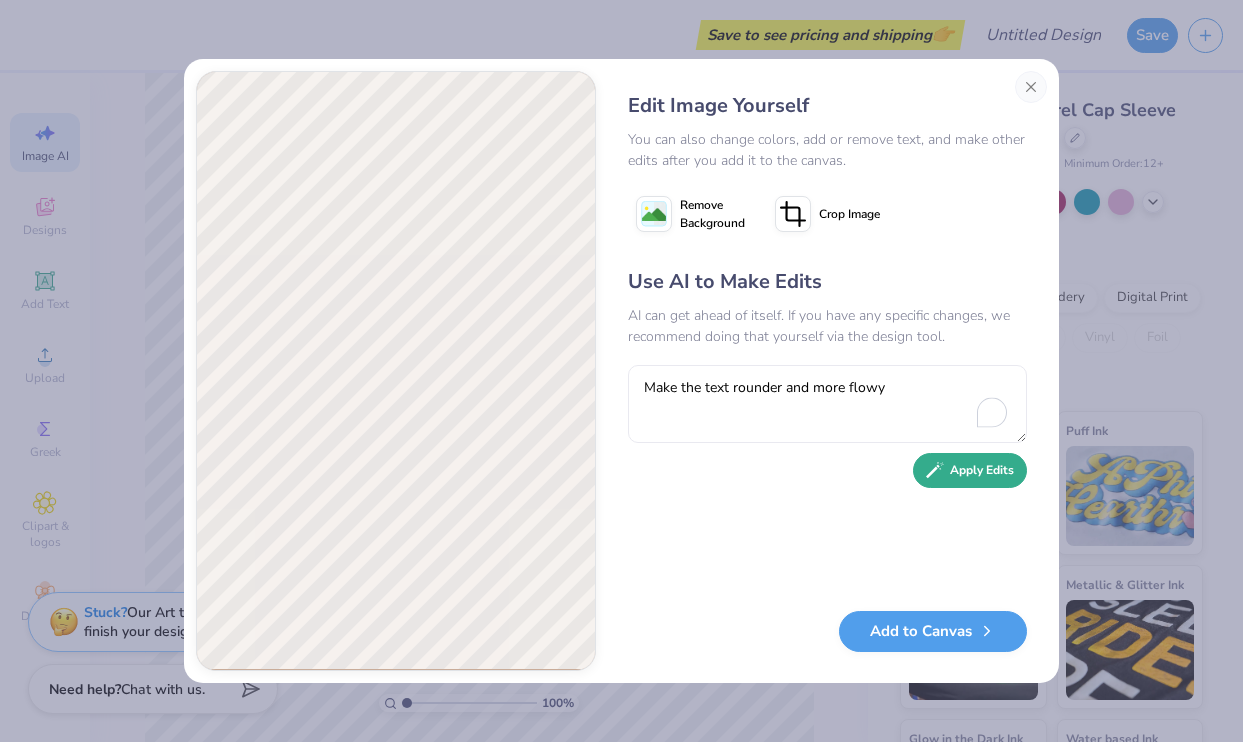 click 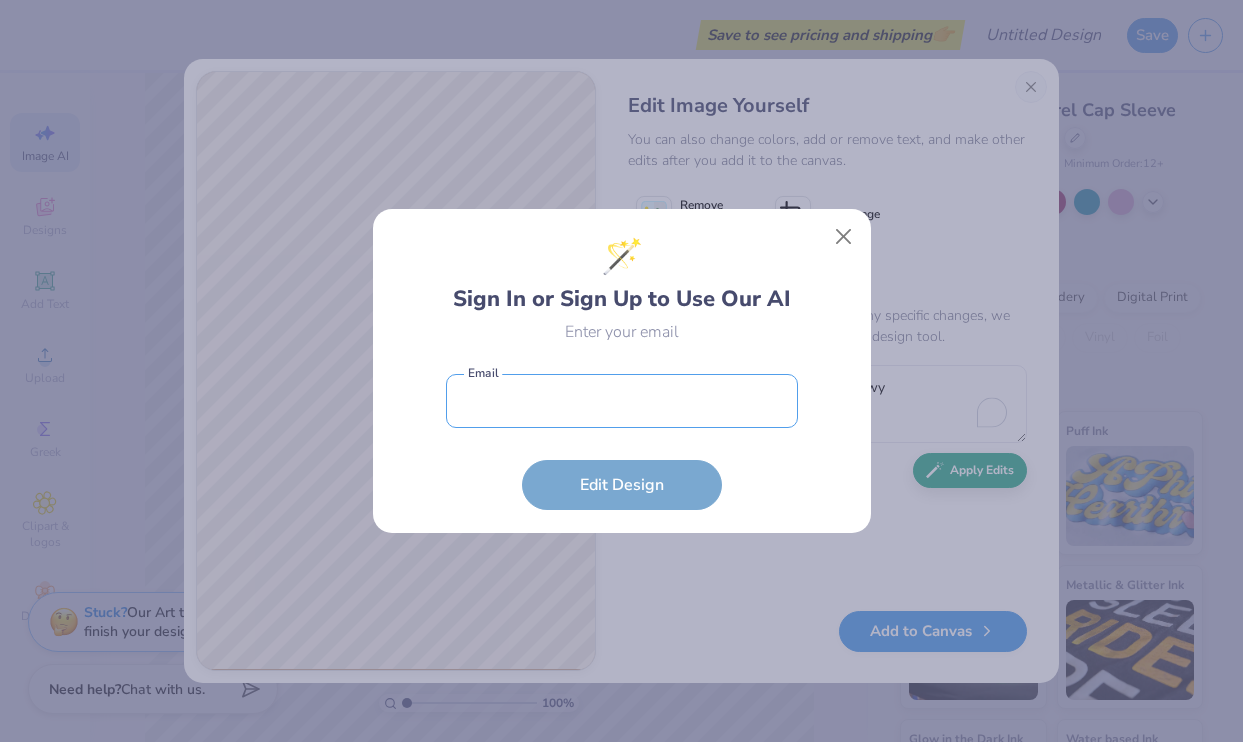 type on "Sidrsmit@iu.edu" 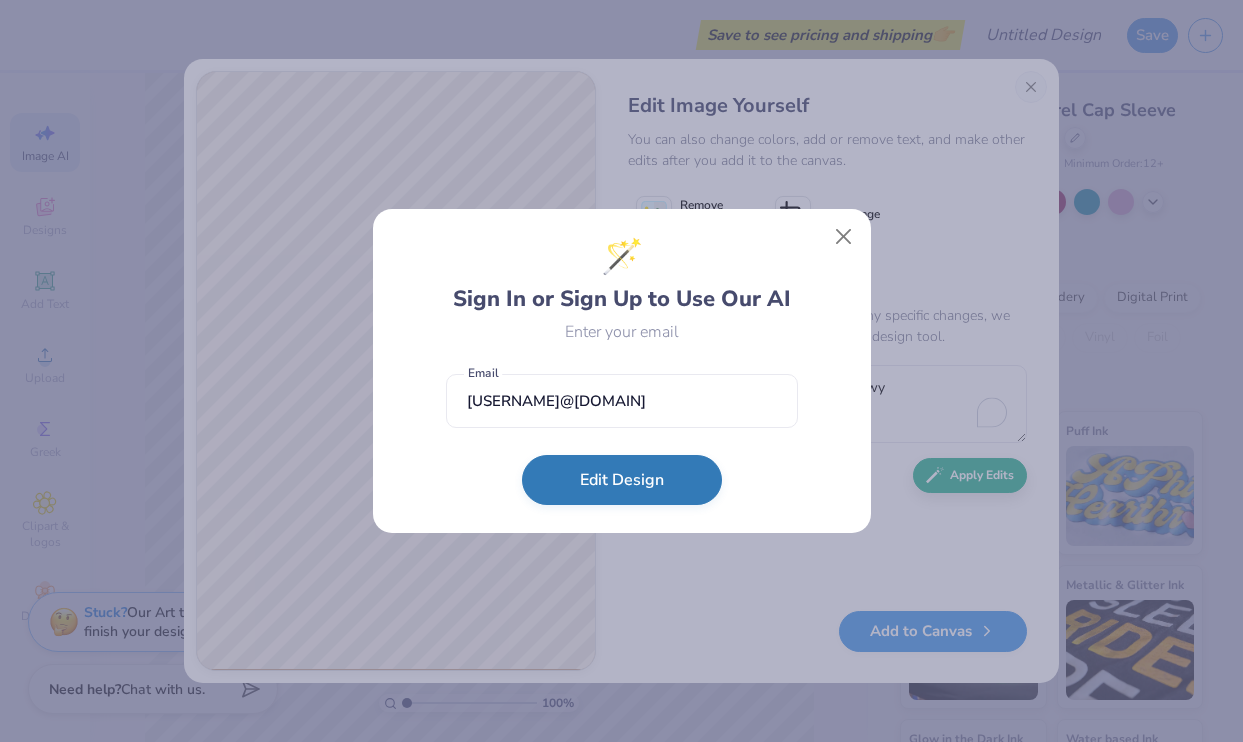 click on "Edit Design" at bounding box center [622, 480] 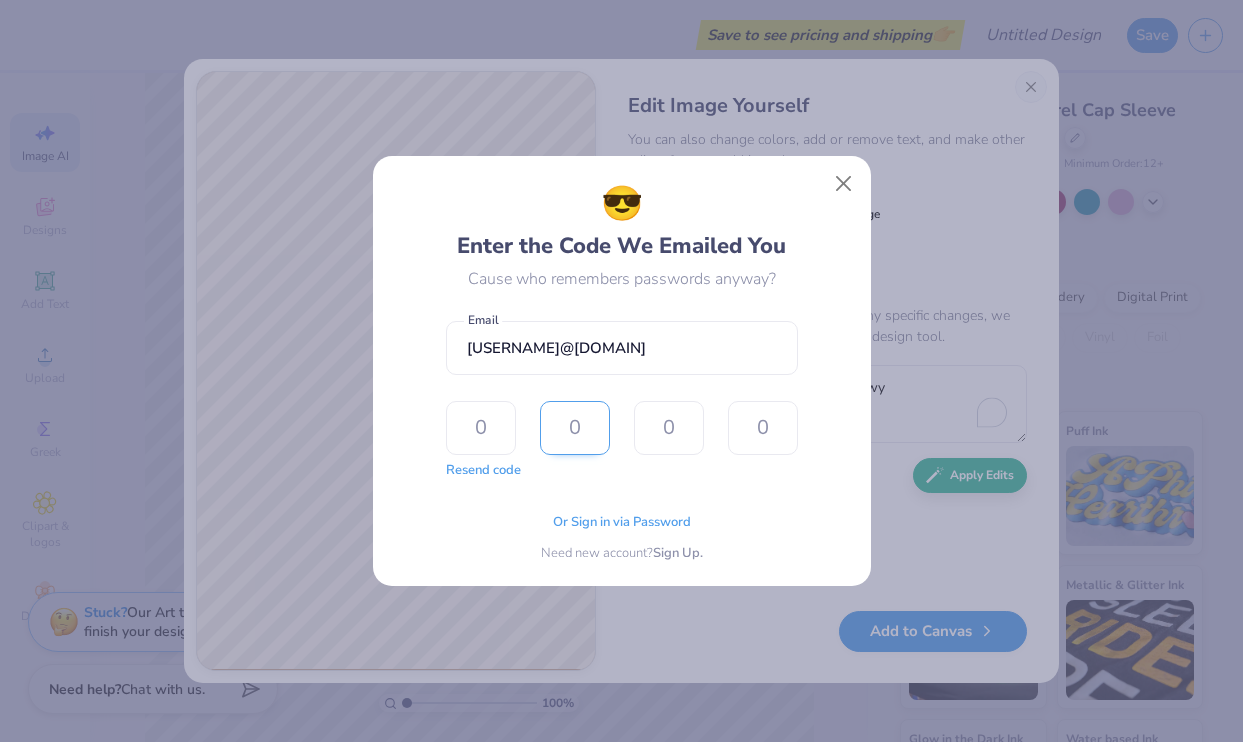 type on "4" 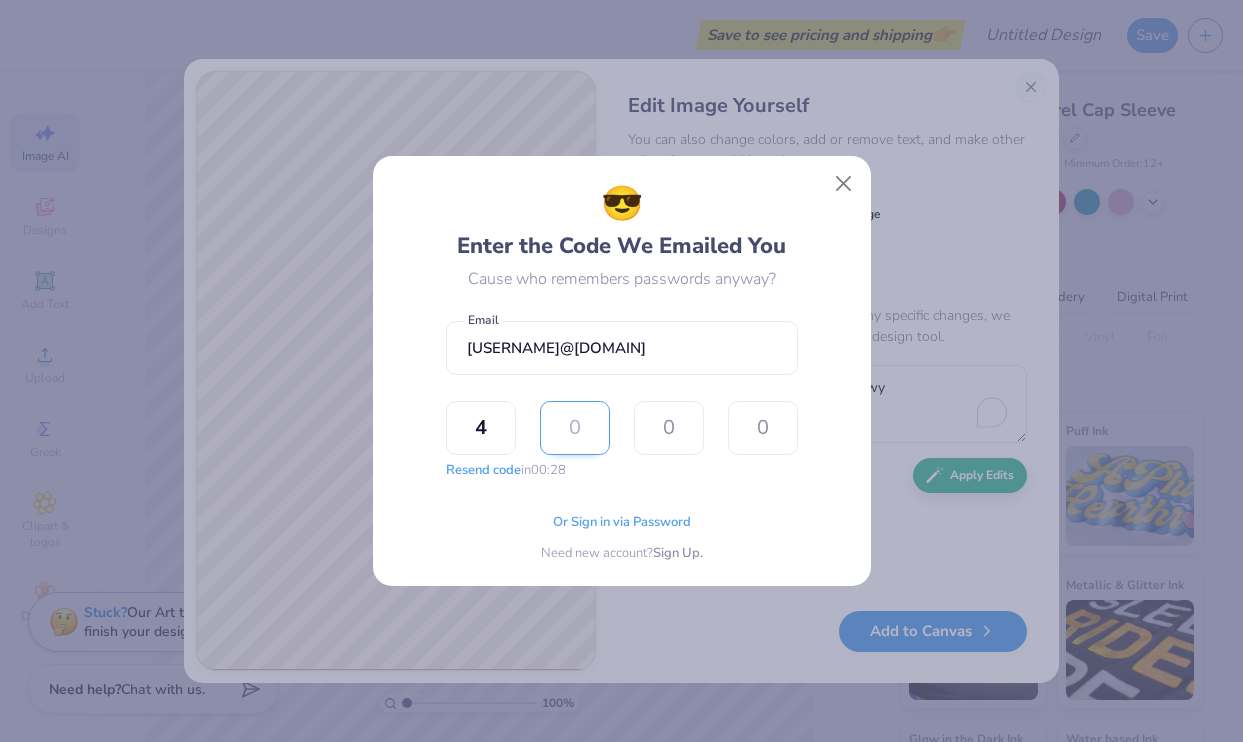 type on "7" 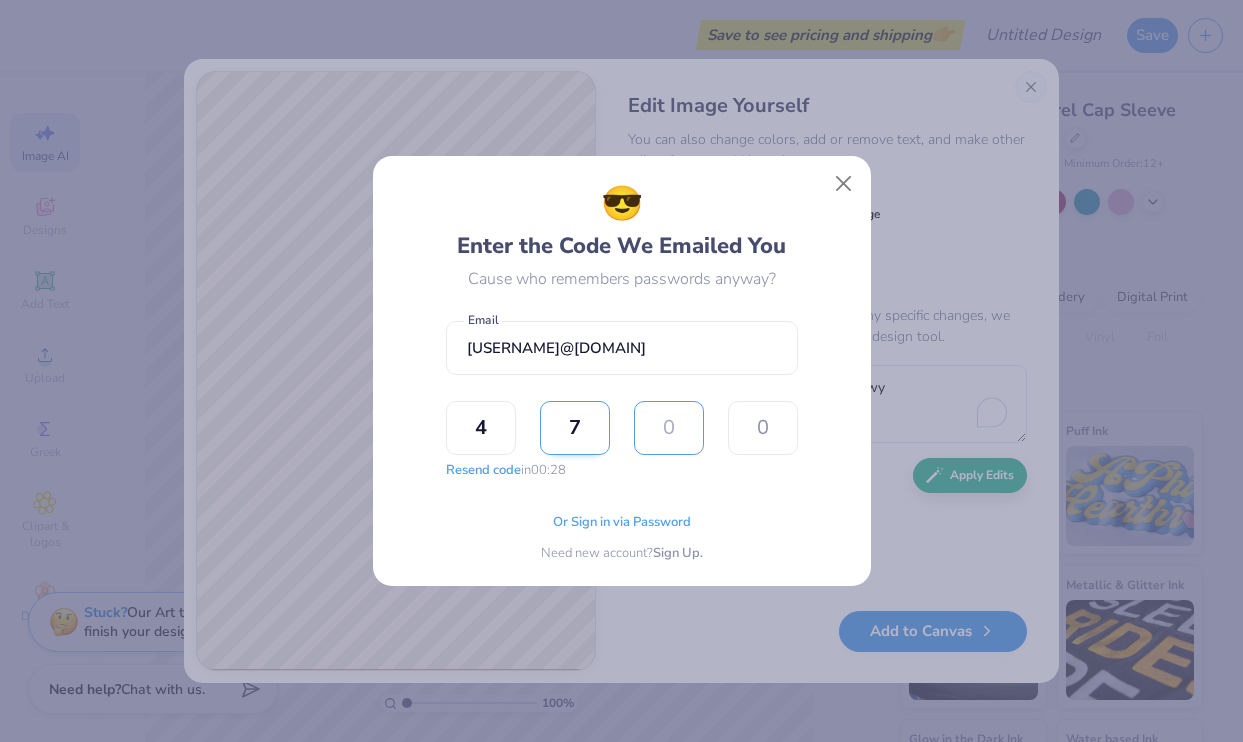 type on "7" 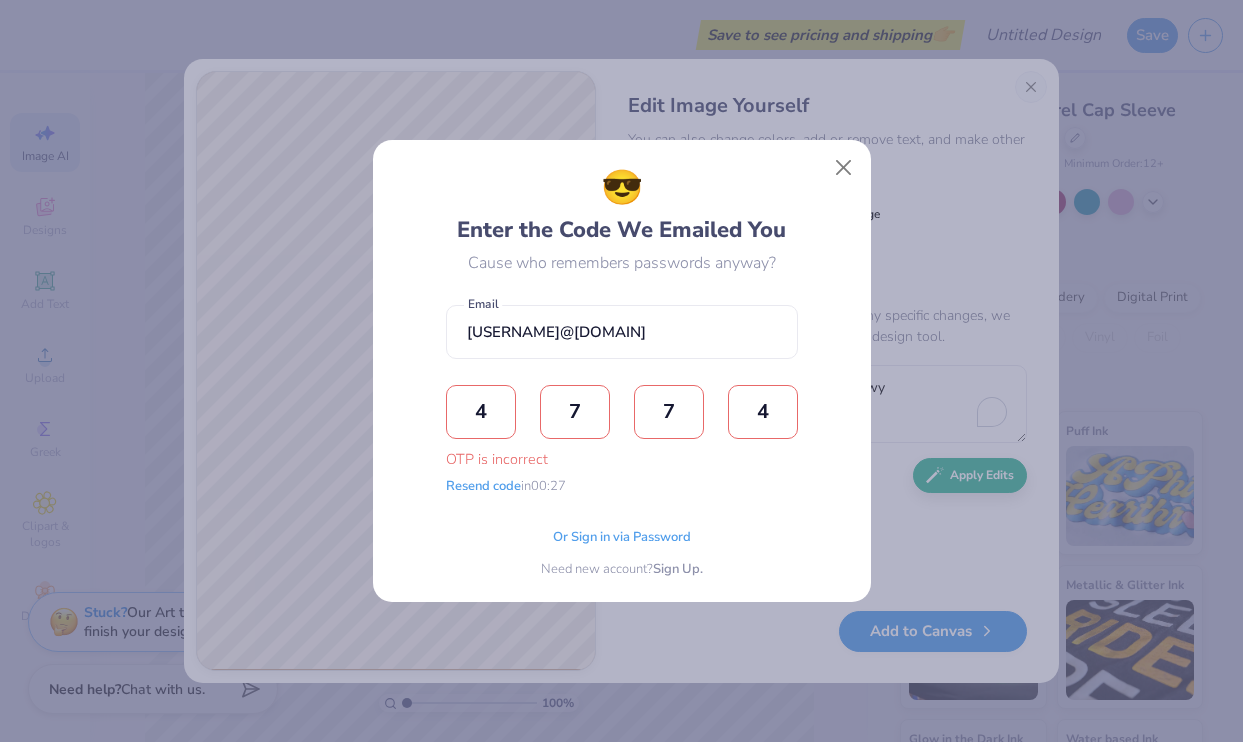 type on "4" 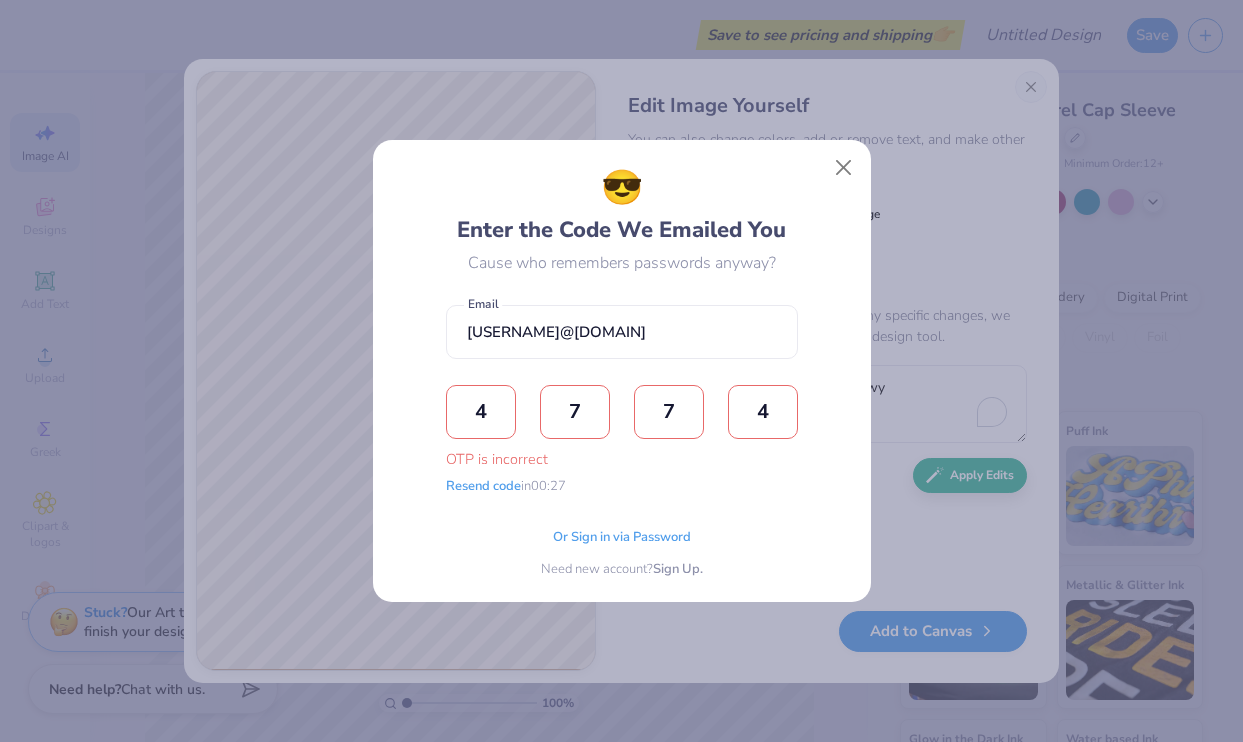 type 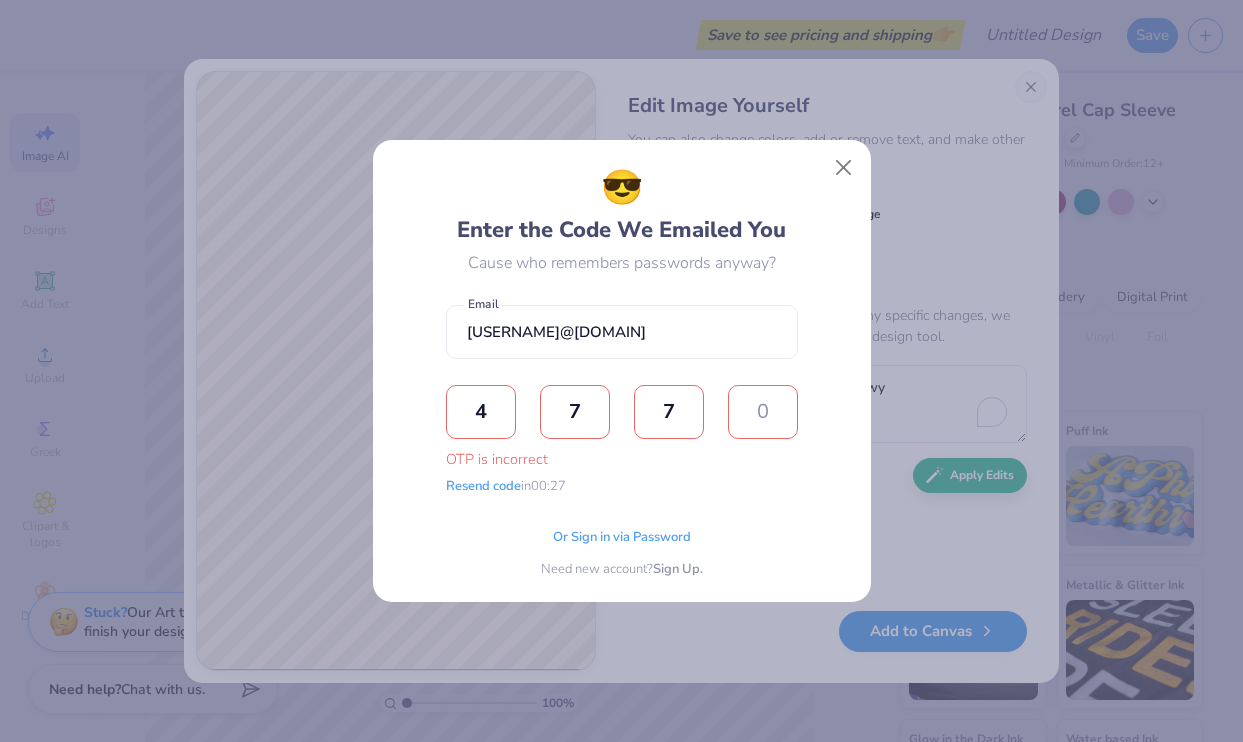 type 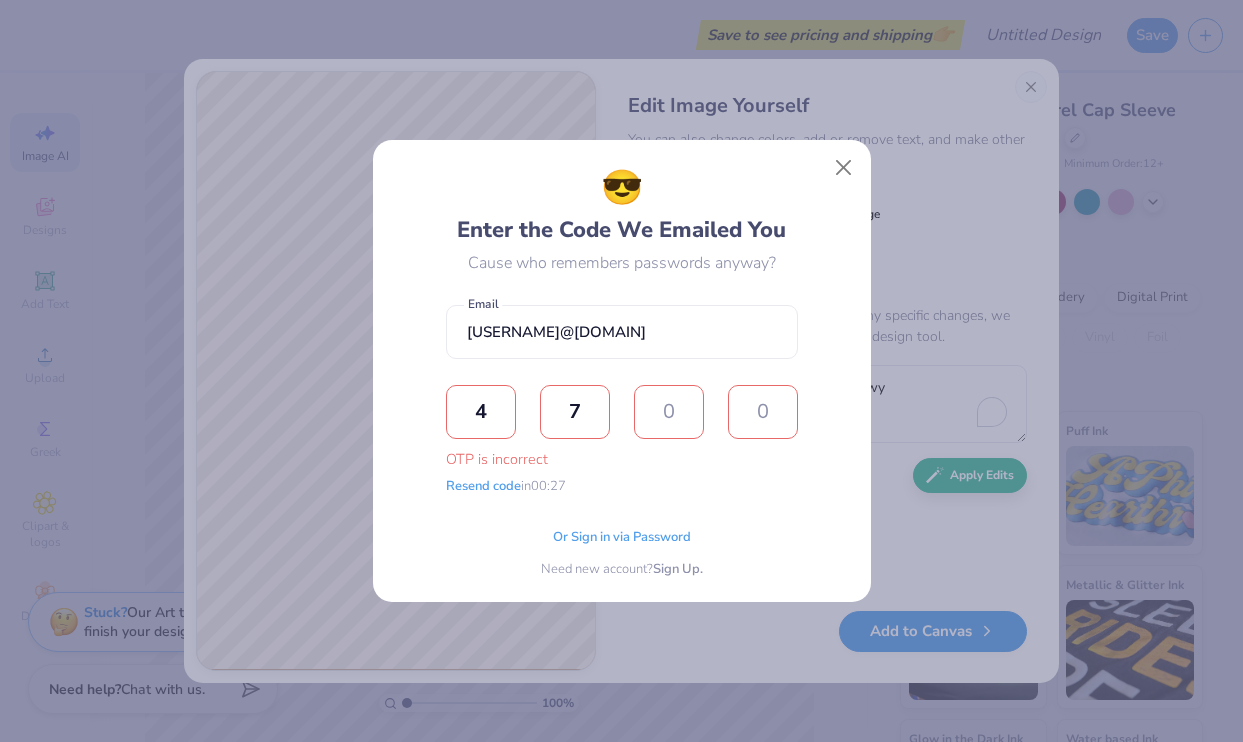 type 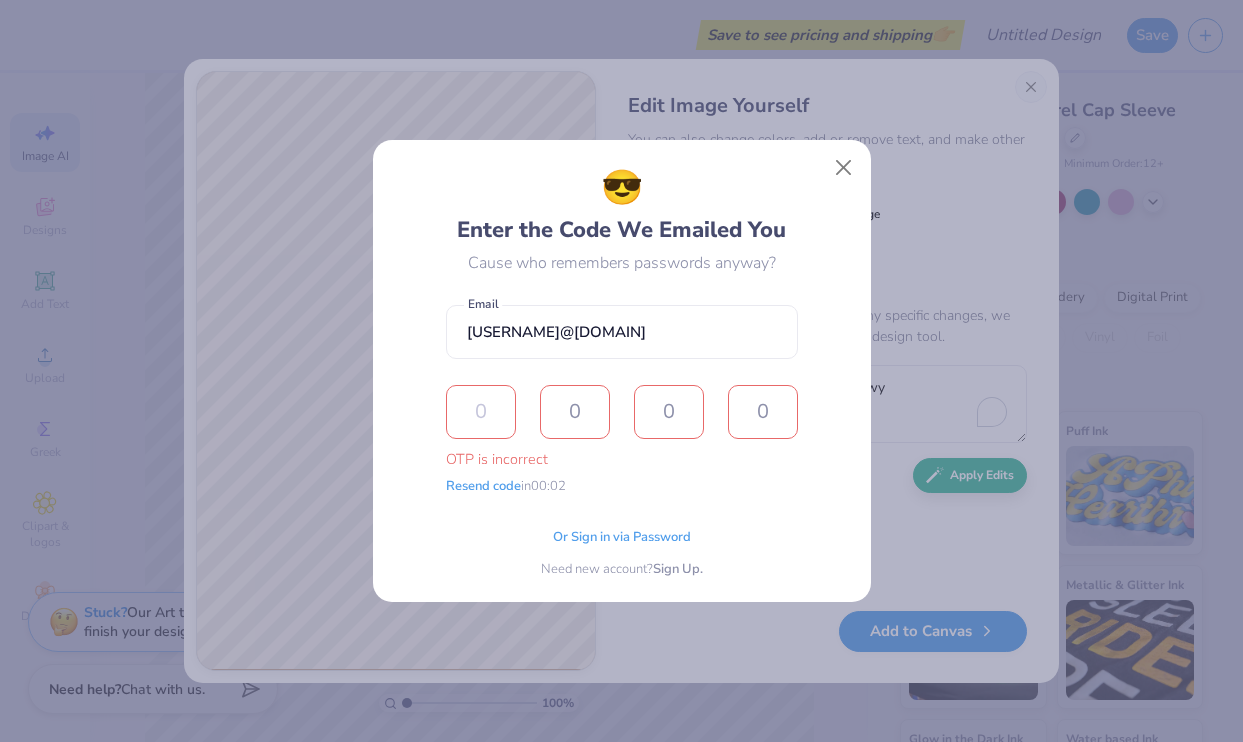 type on "7" 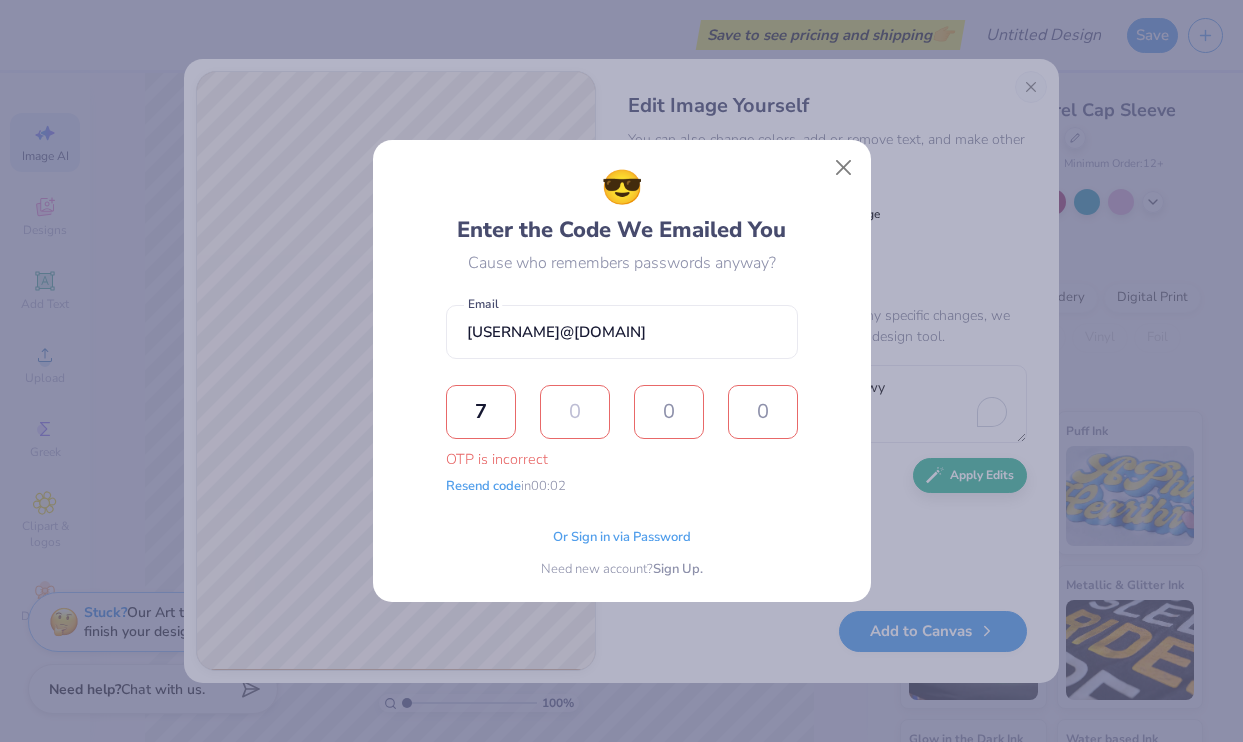 type on "7" 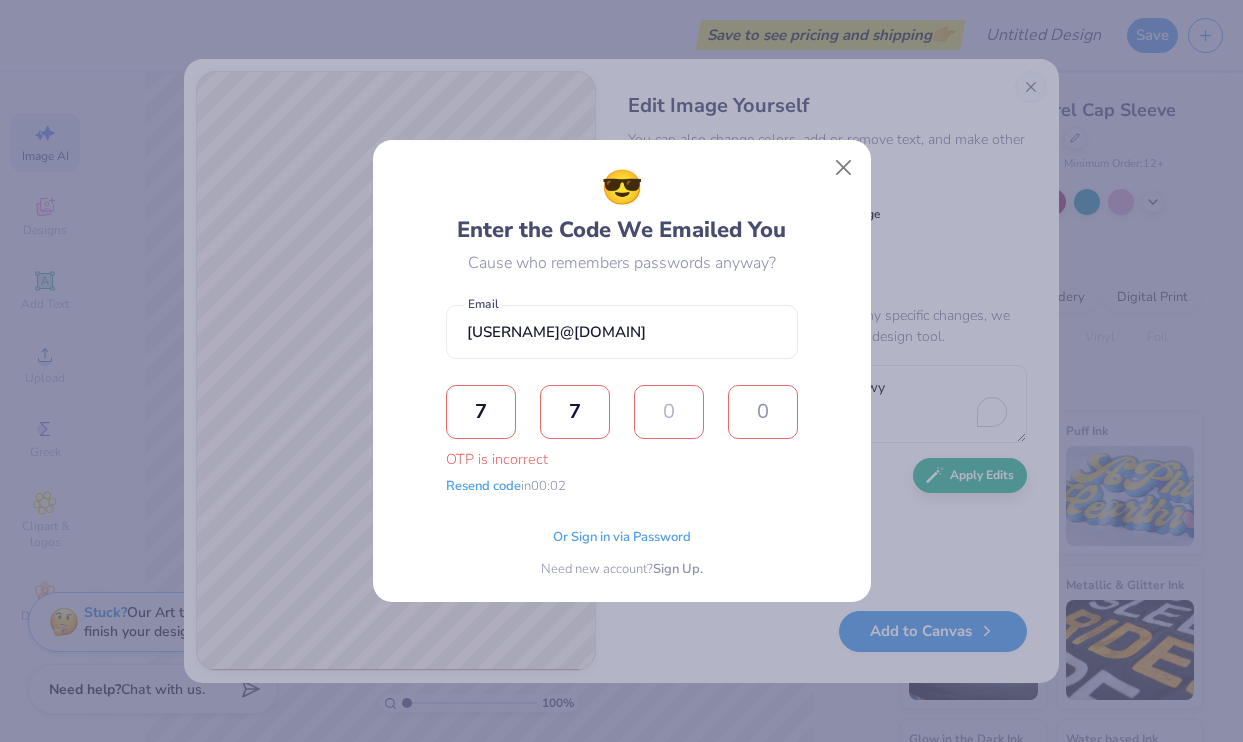 type on "8" 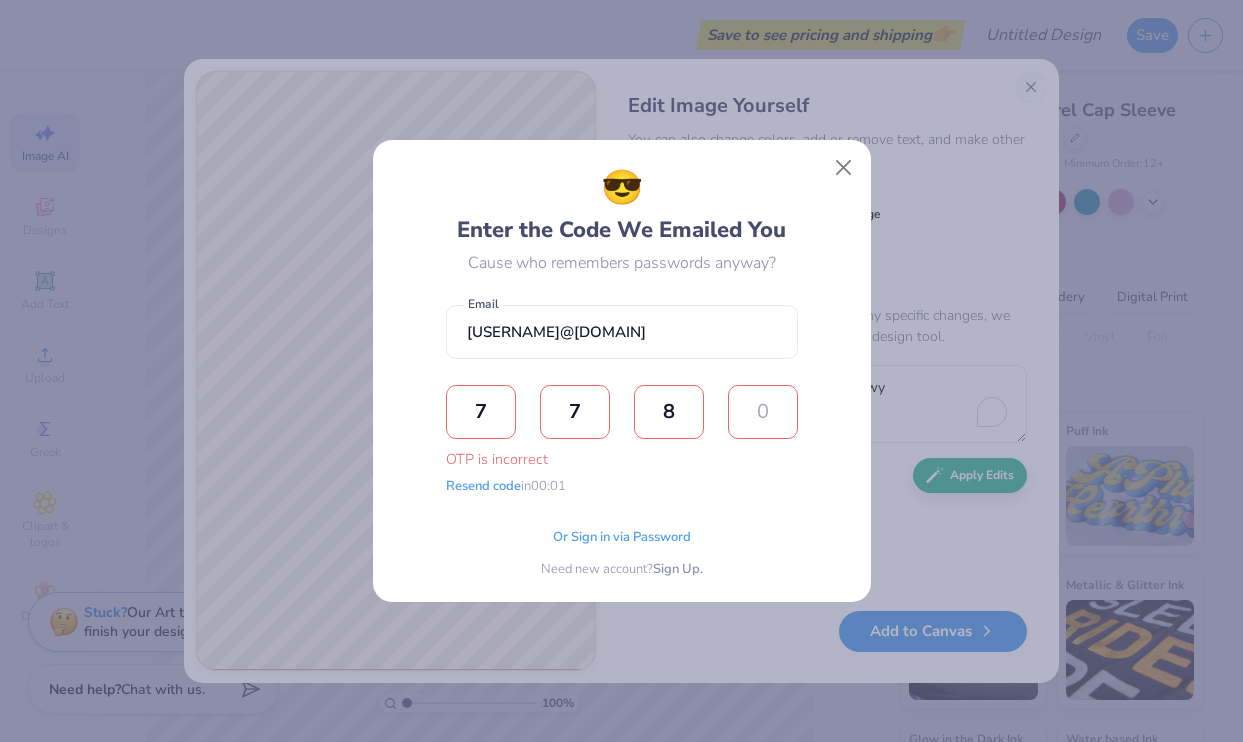 type on "0" 